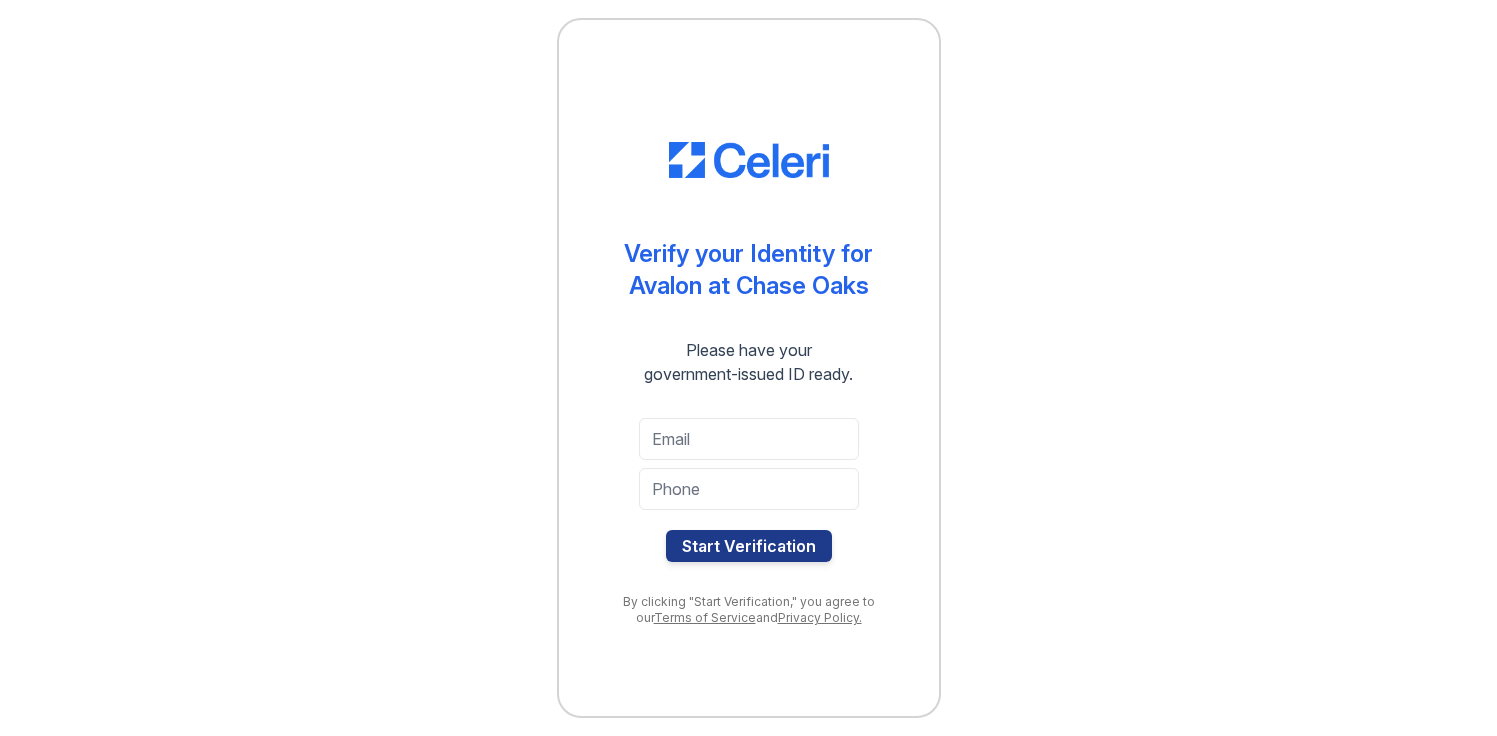 scroll, scrollTop: 0, scrollLeft: 0, axis: both 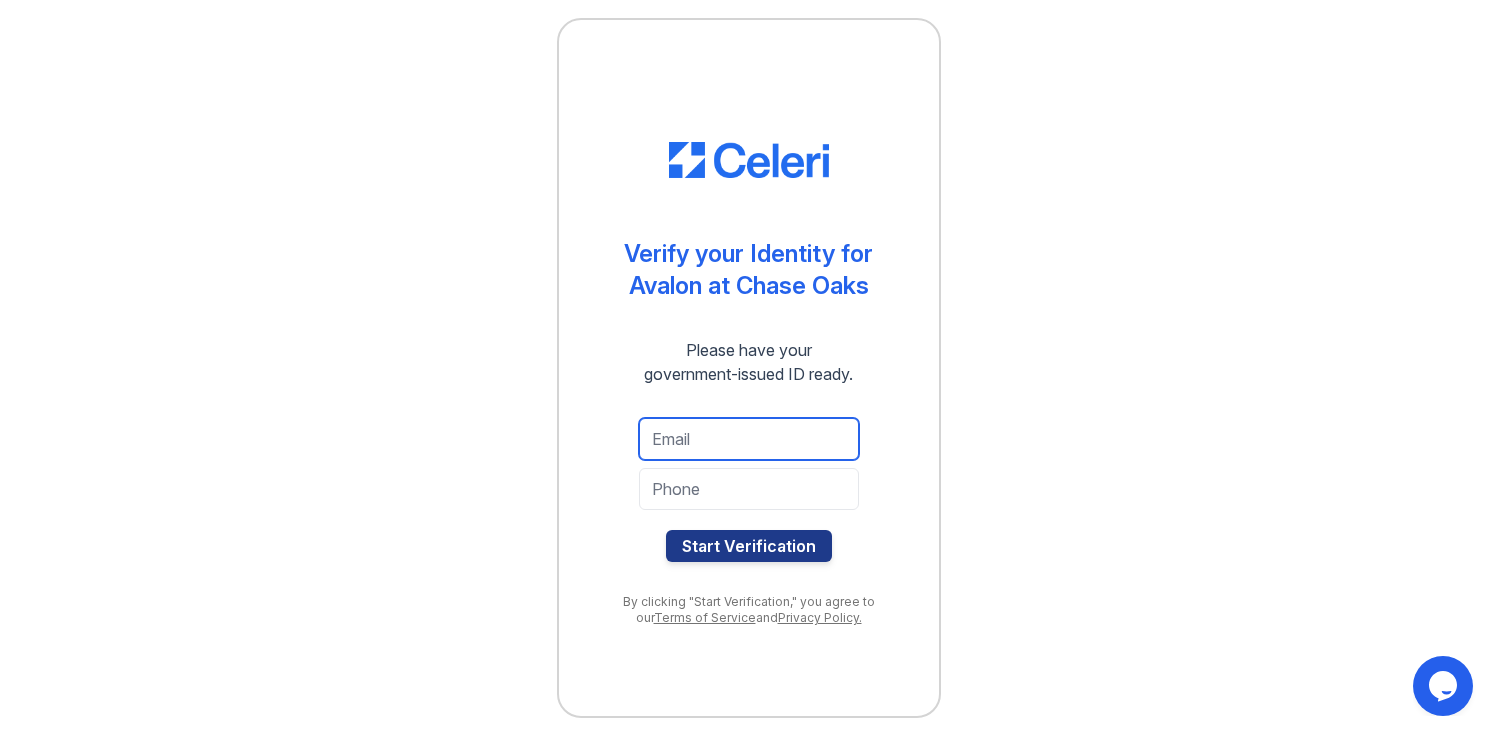 click at bounding box center (749, 439) 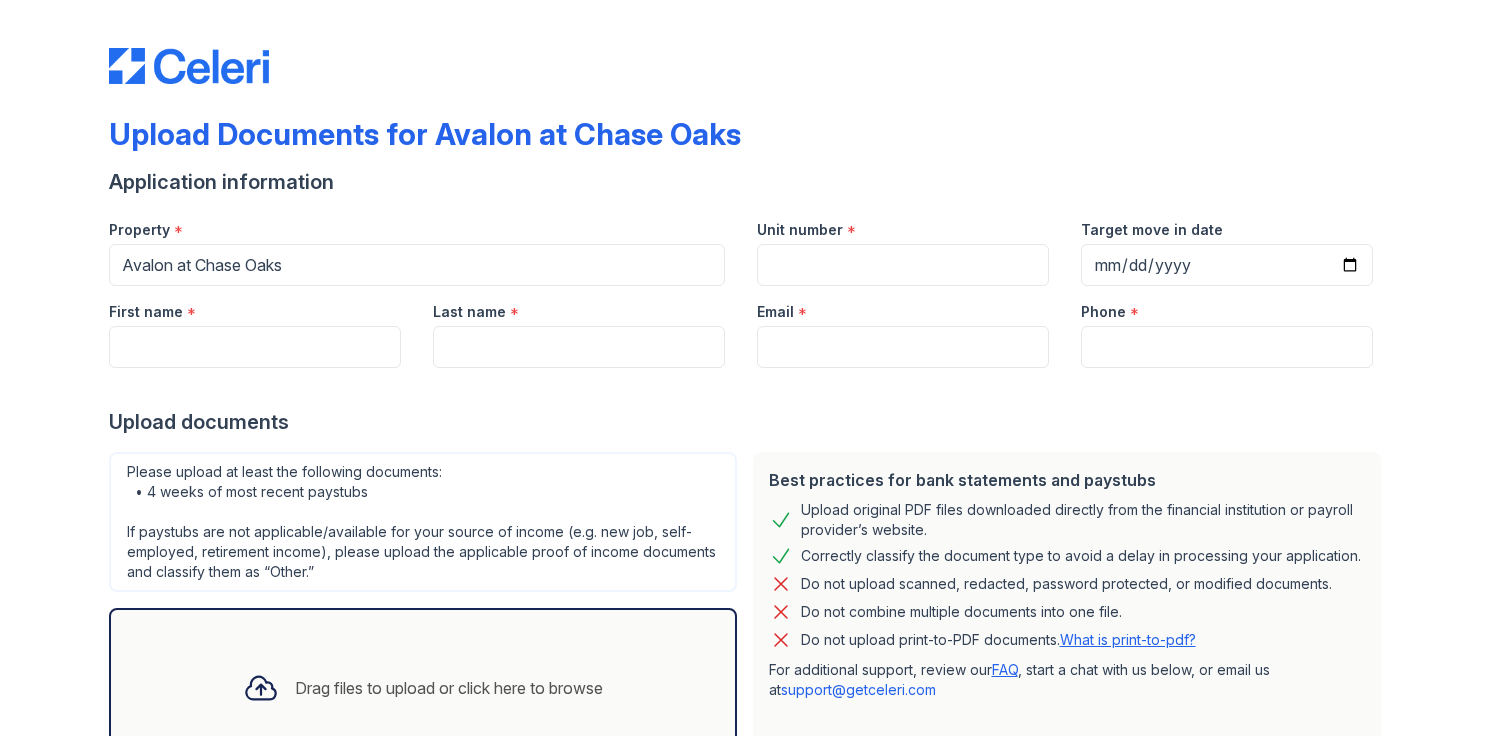 scroll, scrollTop: 0, scrollLeft: 0, axis: both 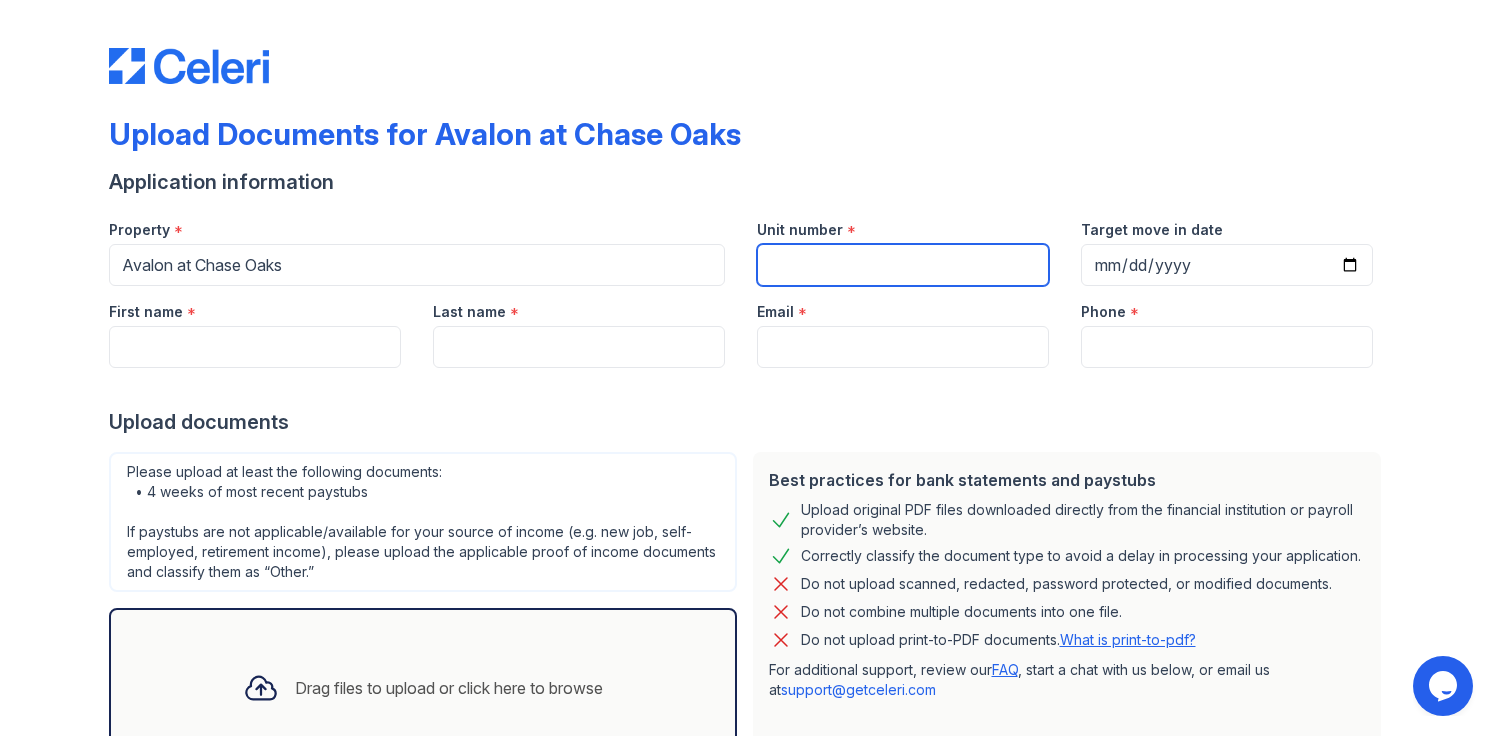 click on "Unit number" at bounding box center (903, 265) 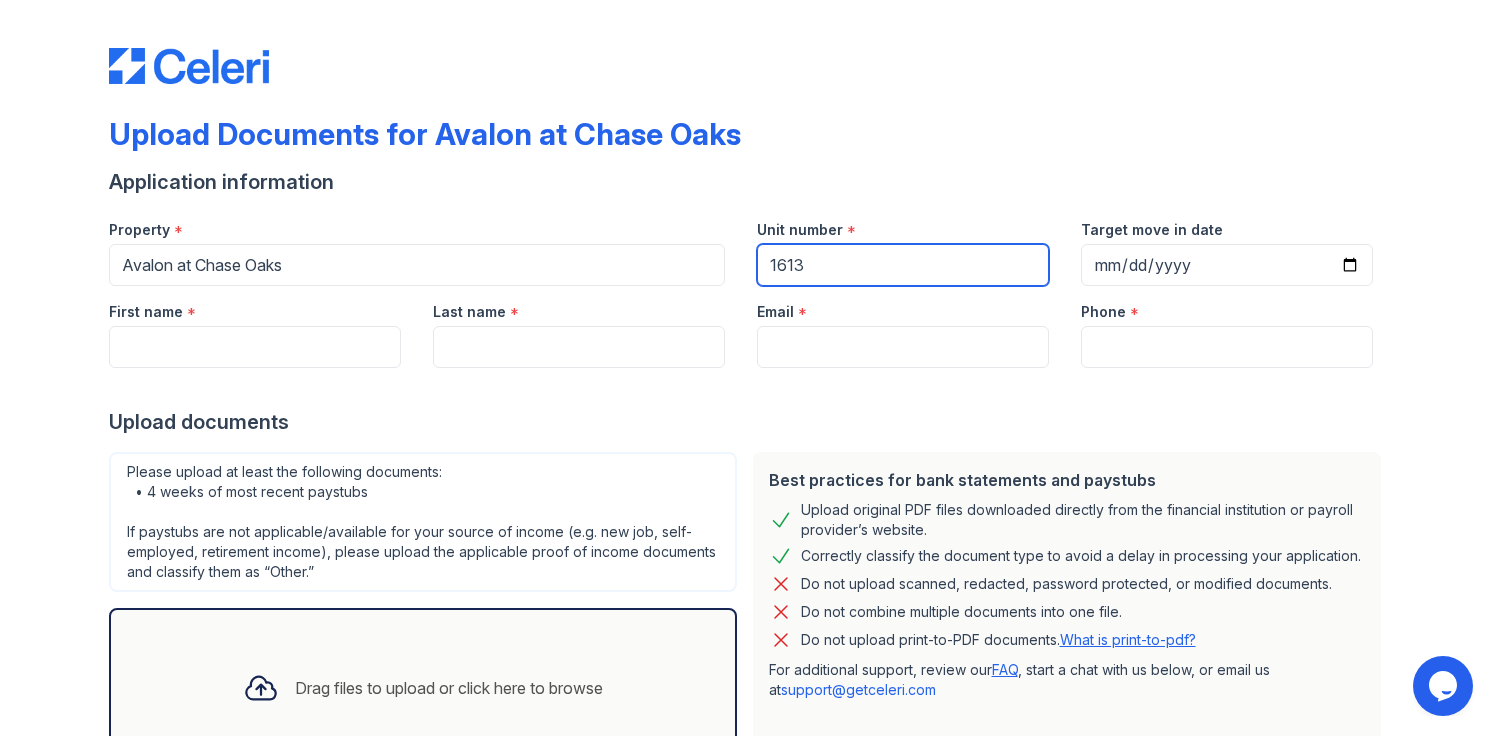 type on "1613" 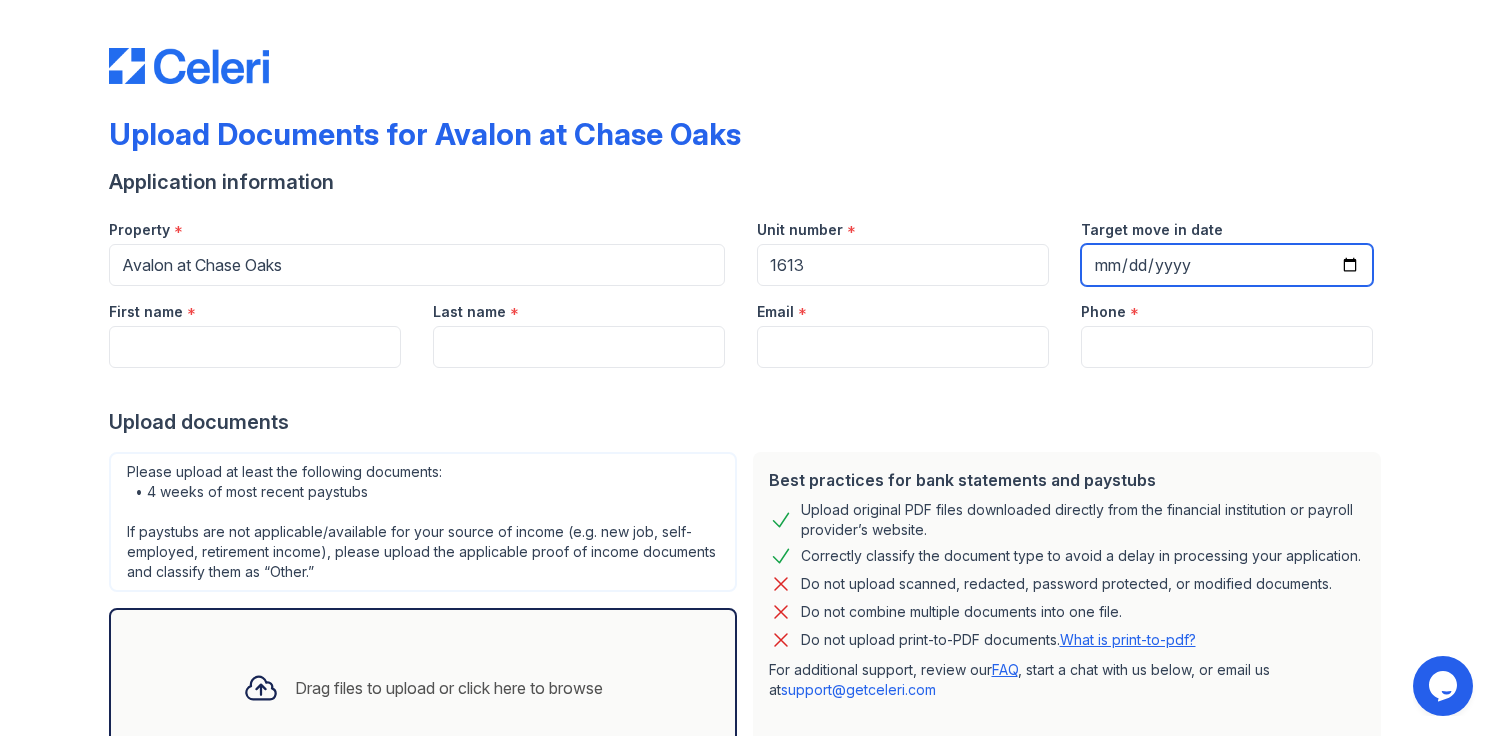 click on "Target move in date" at bounding box center (1227, 265) 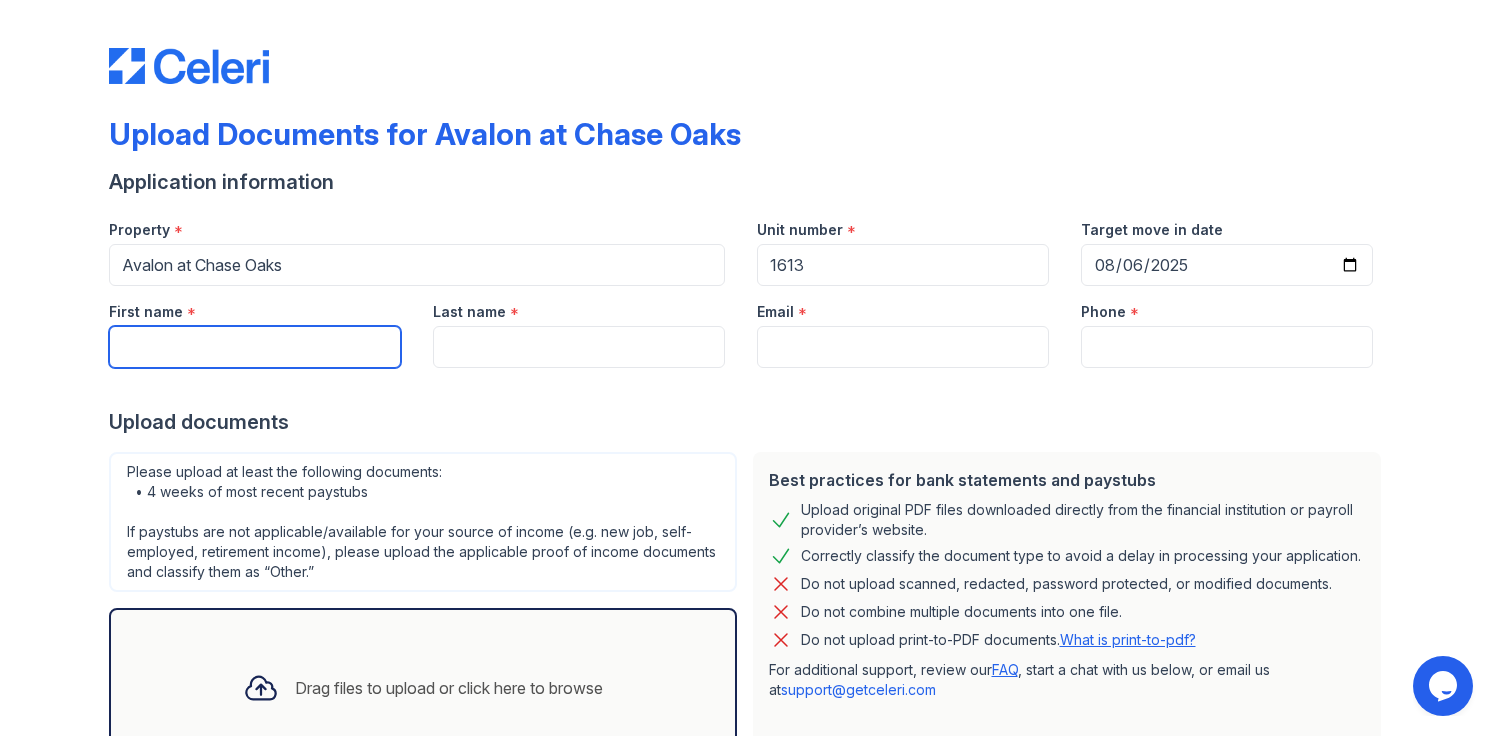 click on "First name" at bounding box center [255, 347] 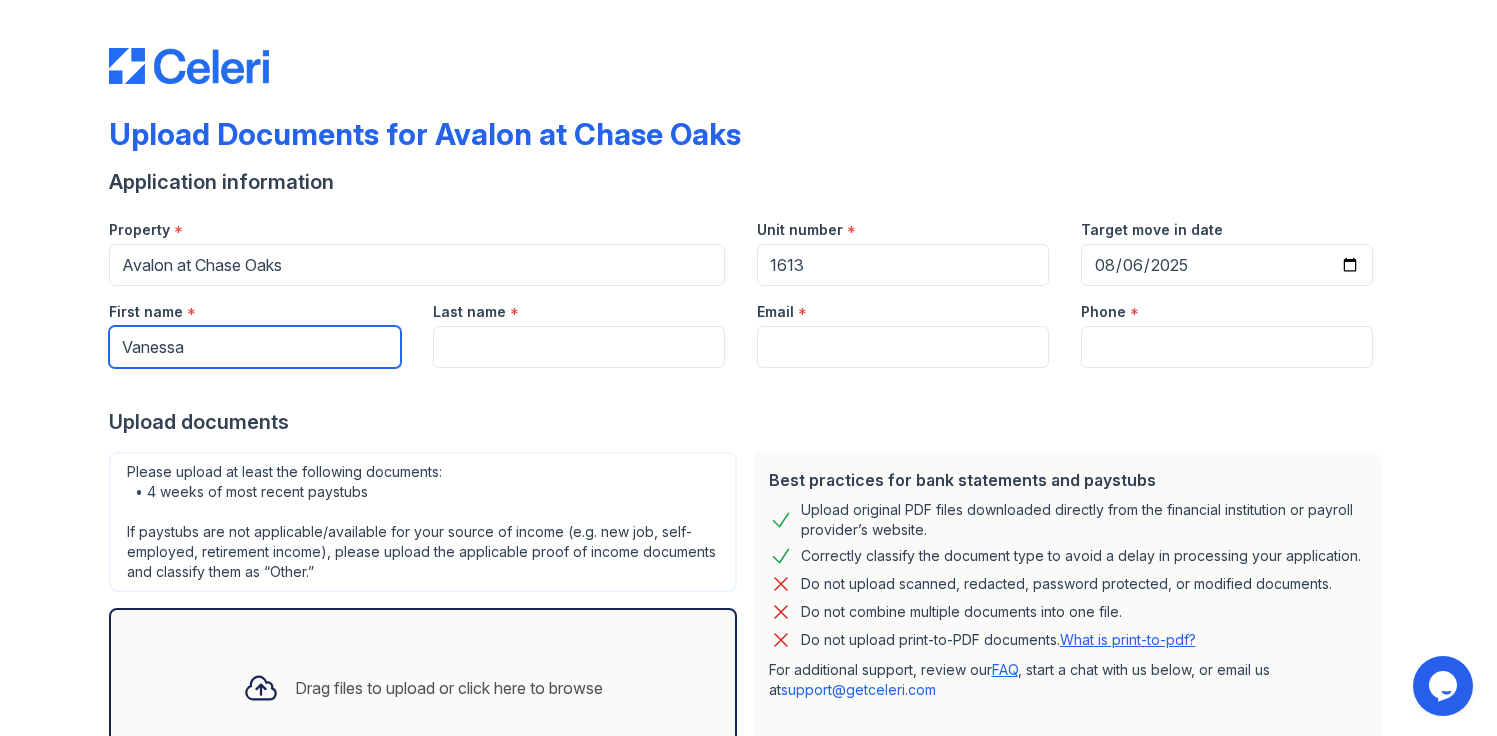 type on "Vanessa" 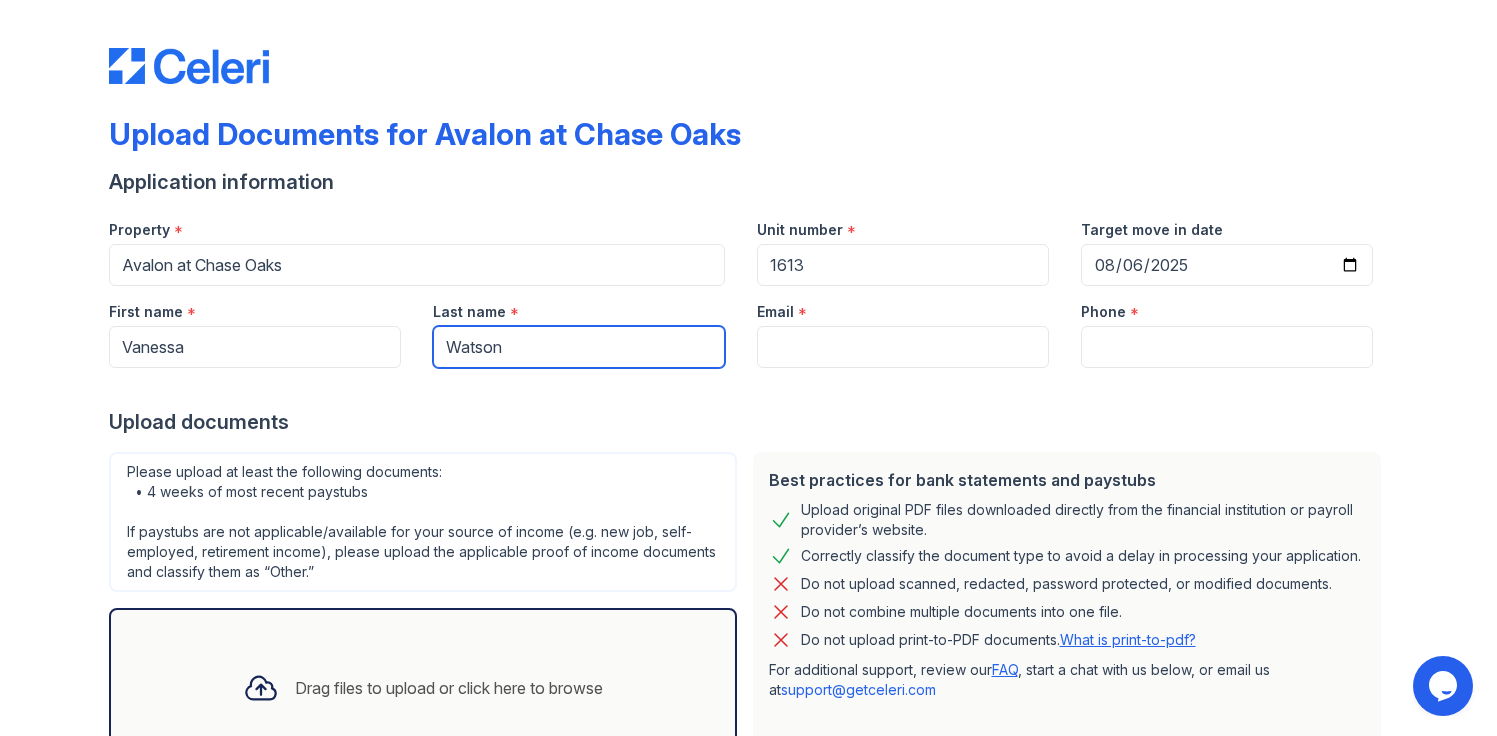 type on "Watson" 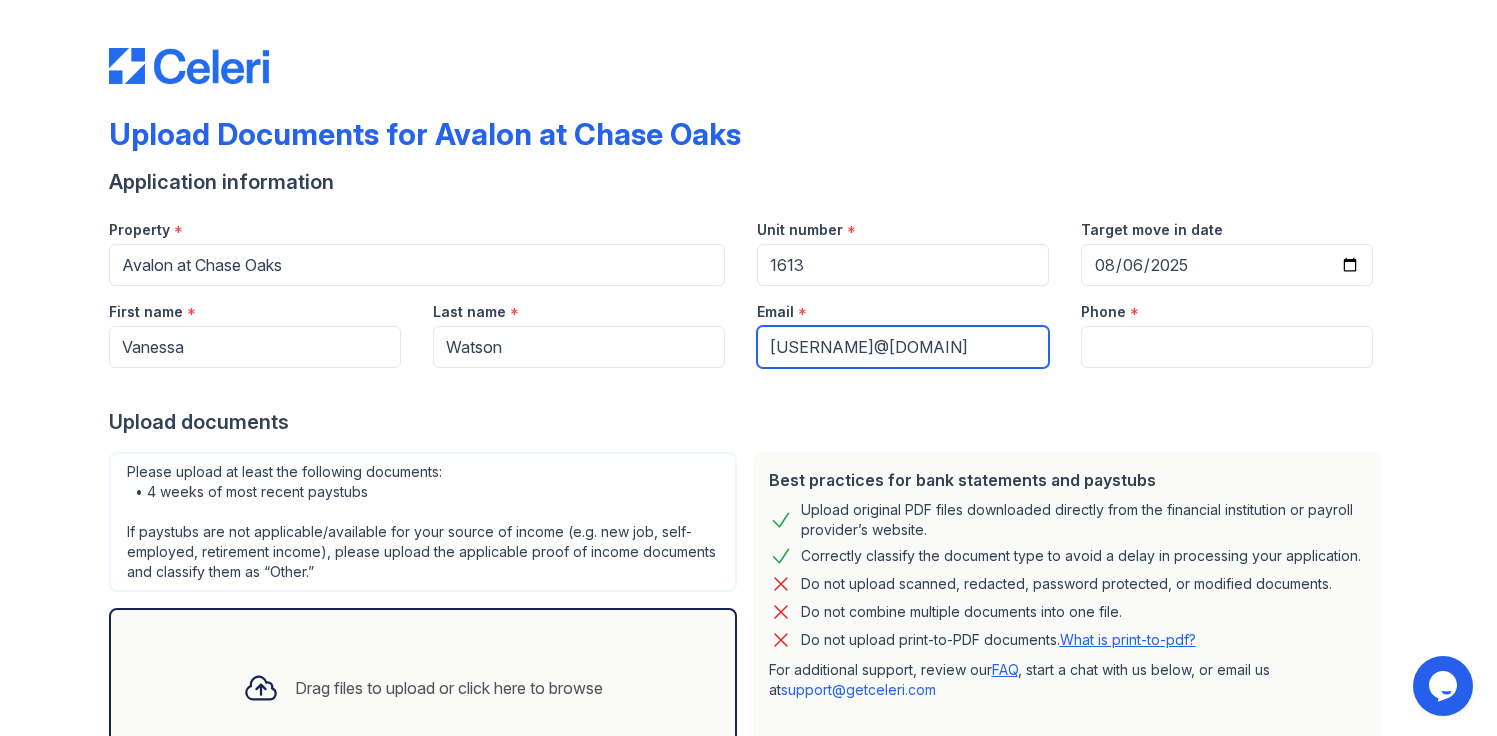type on "[USERNAME]@[DOMAIN]" 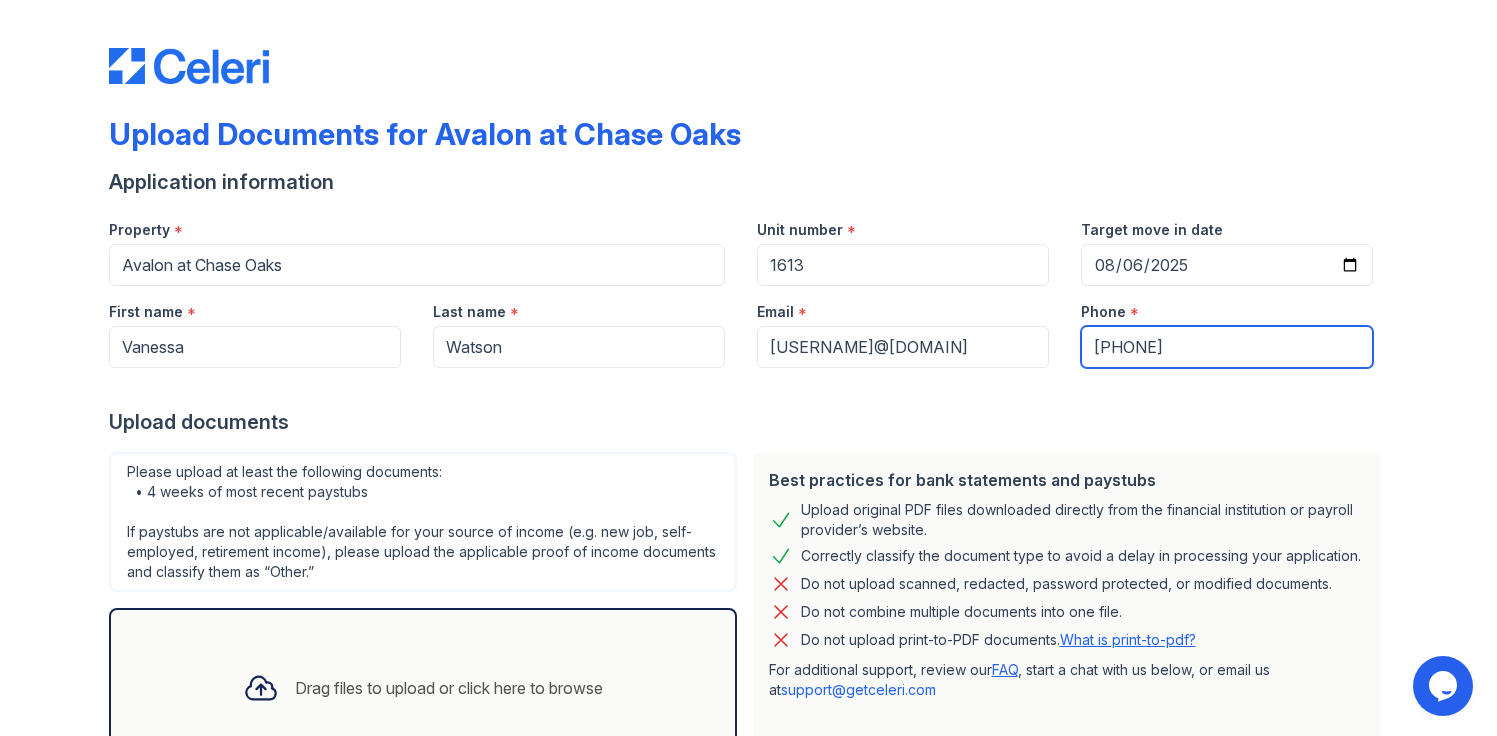 scroll, scrollTop: 156, scrollLeft: 0, axis: vertical 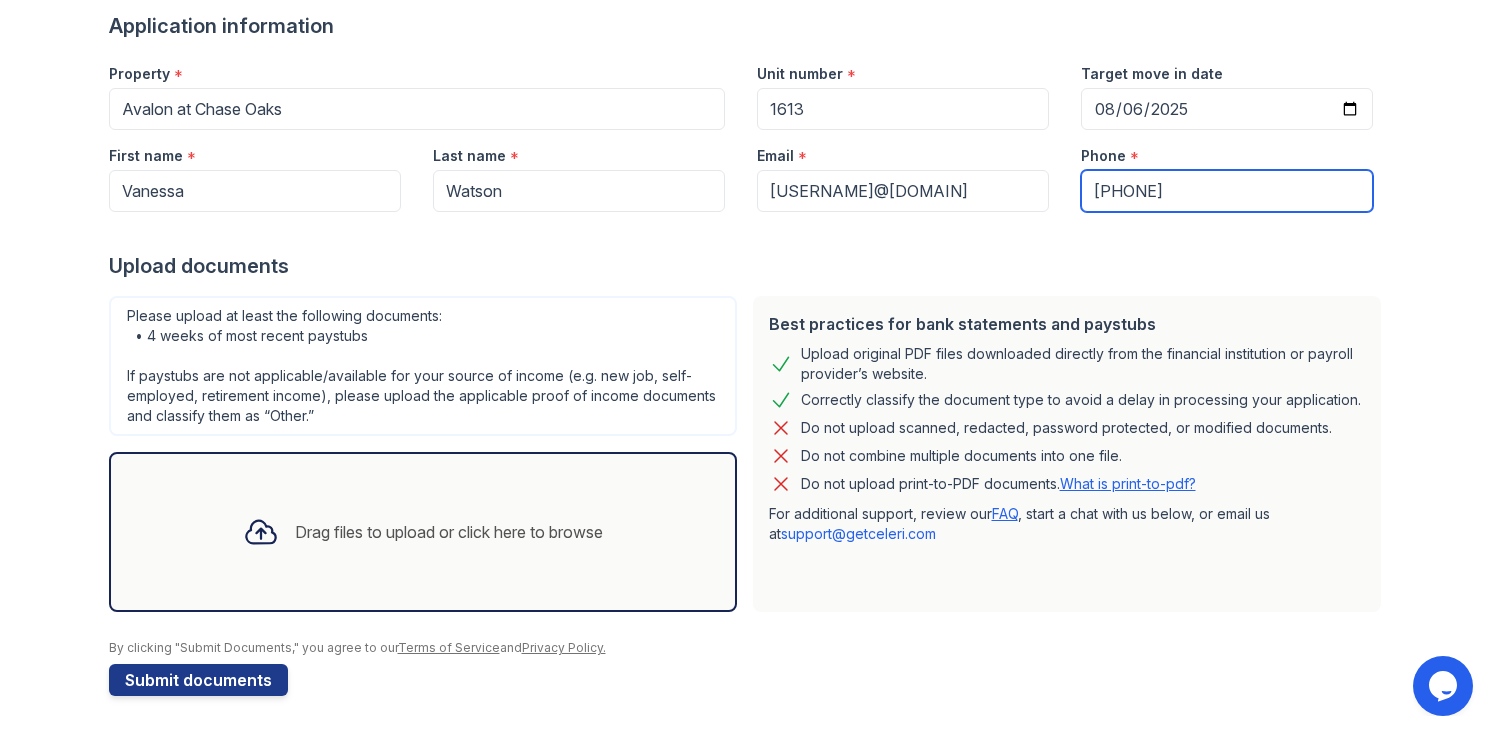 type on "[PHONE]" 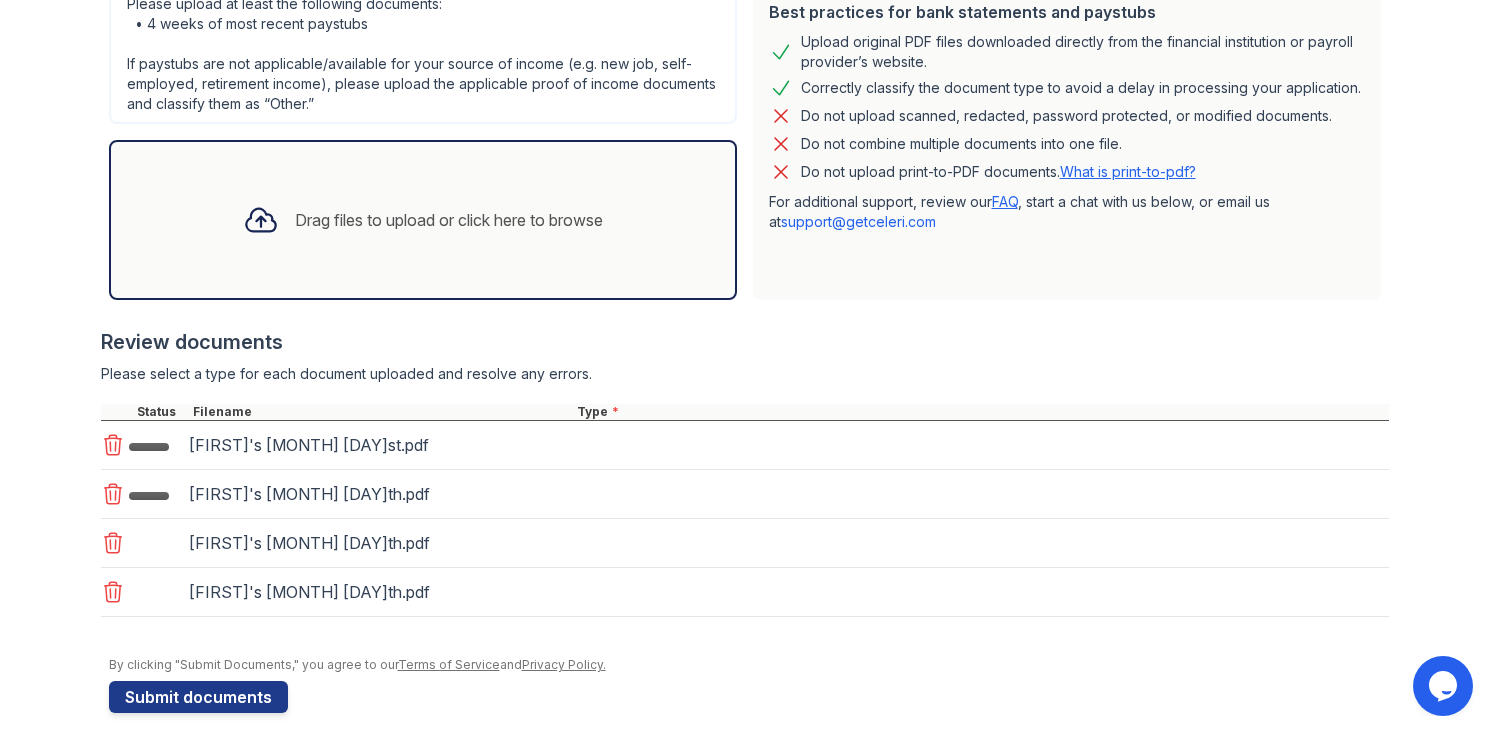 scroll, scrollTop: 509, scrollLeft: 0, axis: vertical 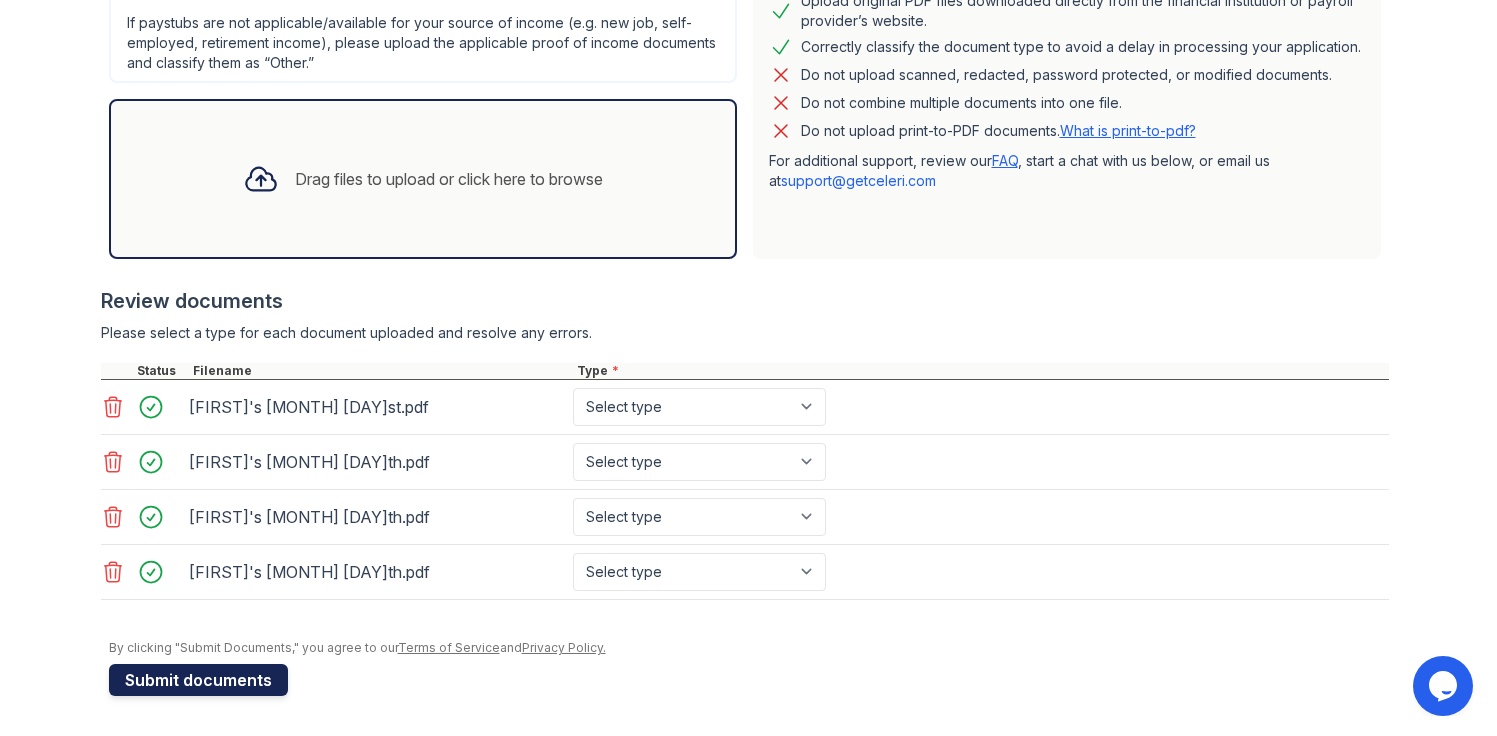 click on "Submit documents" at bounding box center (198, 680) 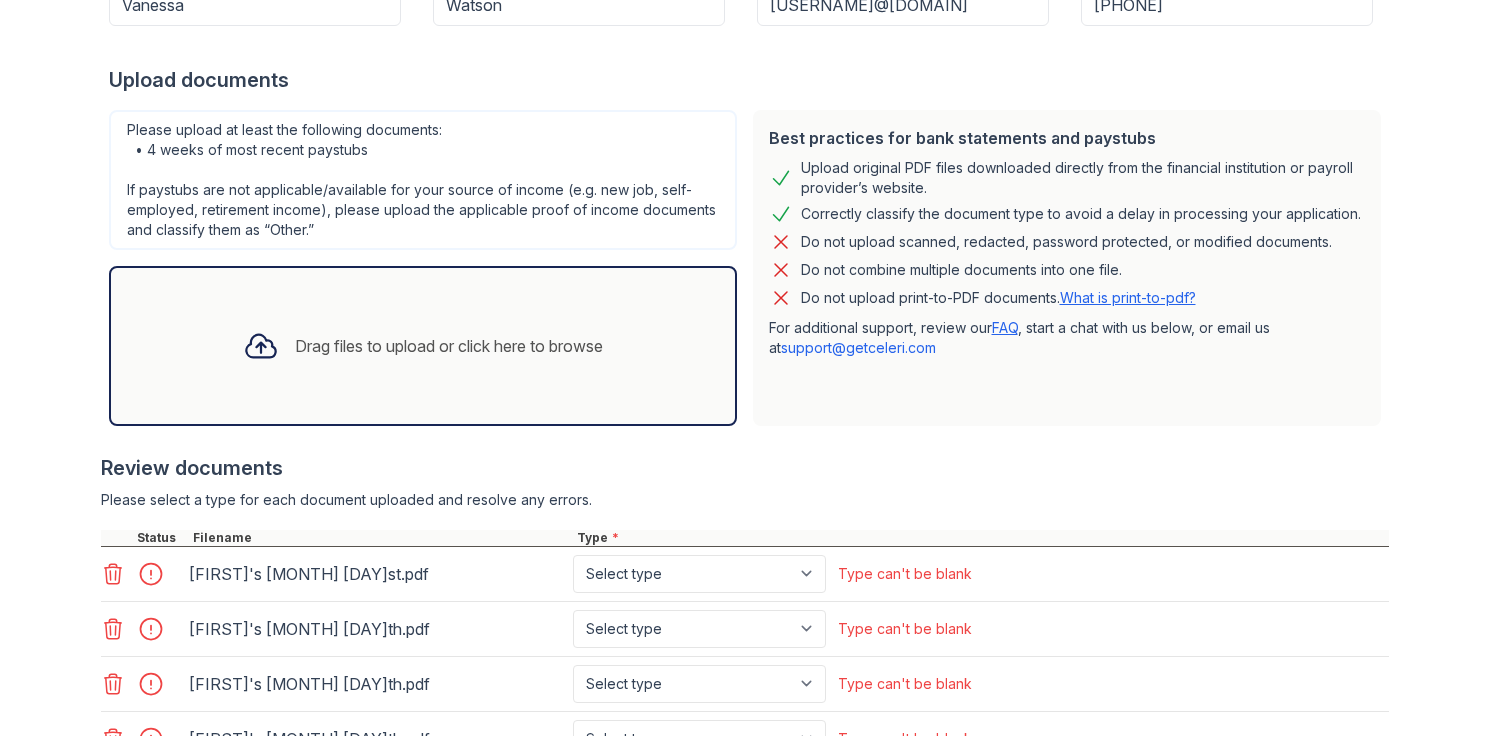scroll, scrollTop: 629, scrollLeft: 0, axis: vertical 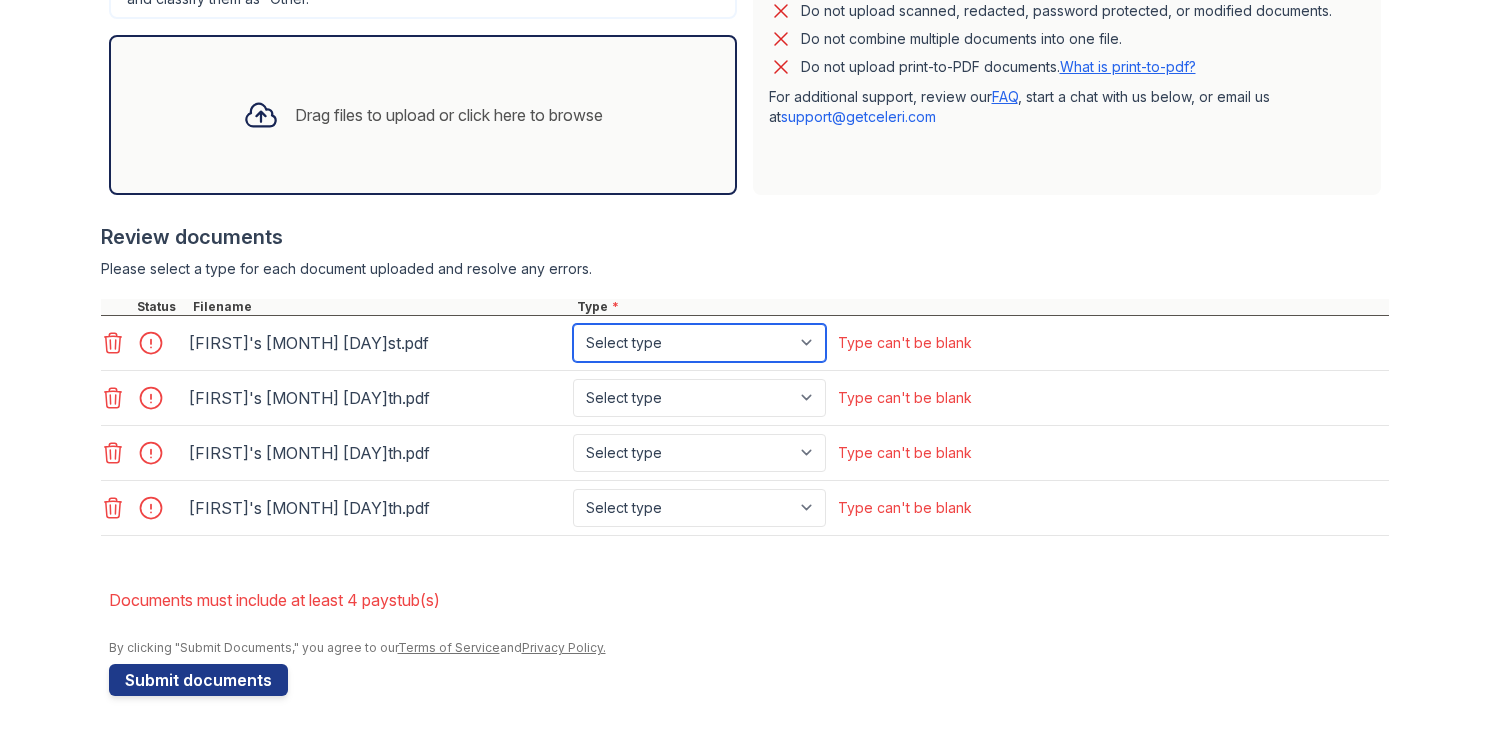 click on "Select type
Paystub
Bank Statement
Offer Letter
Tax Documents
Benefit Award Letter
Investment Account Statement
Other" at bounding box center [699, 343] 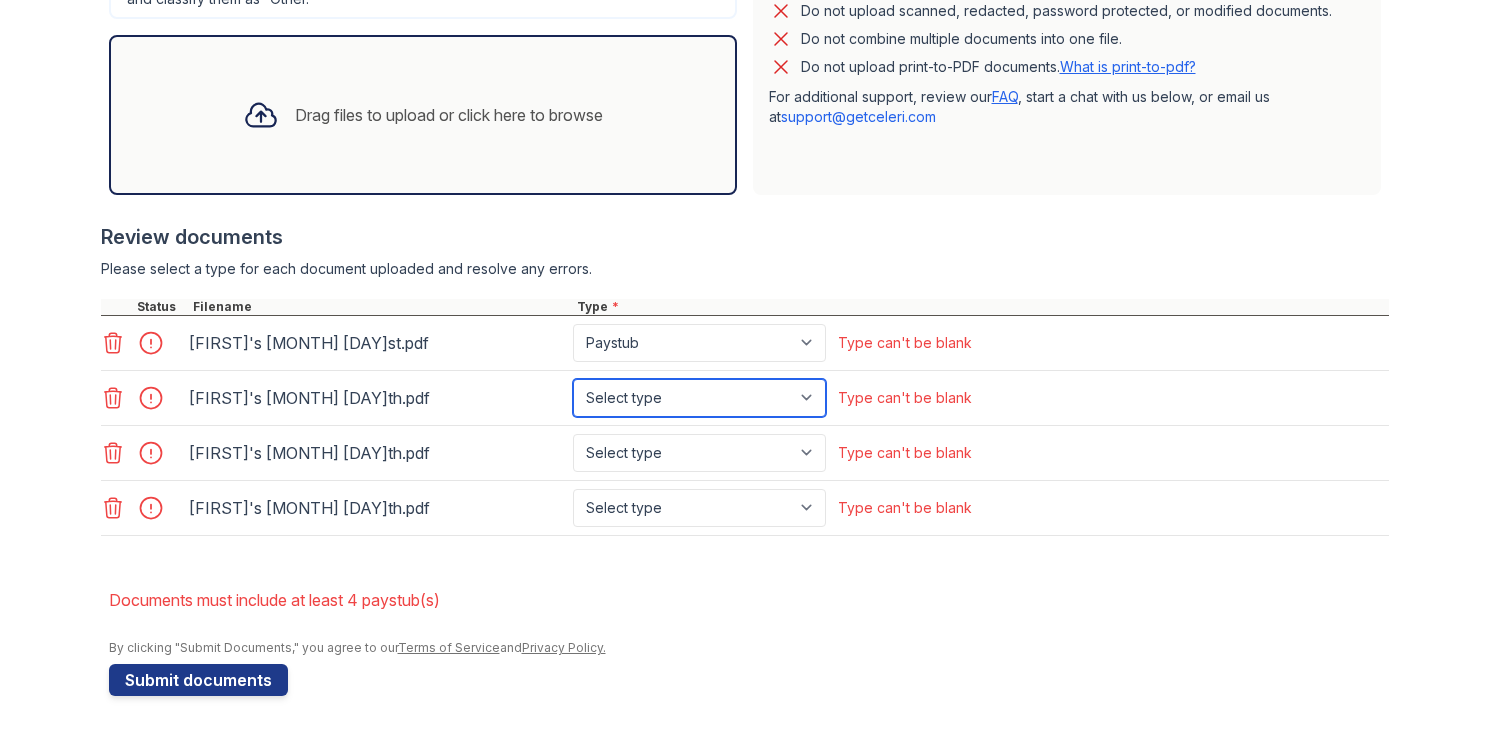 click on "Select type
Paystub
Bank Statement
Offer Letter
Tax Documents
Benefit Award Letter
Investment Account Statement
Other" at bounding box center (699, 398) 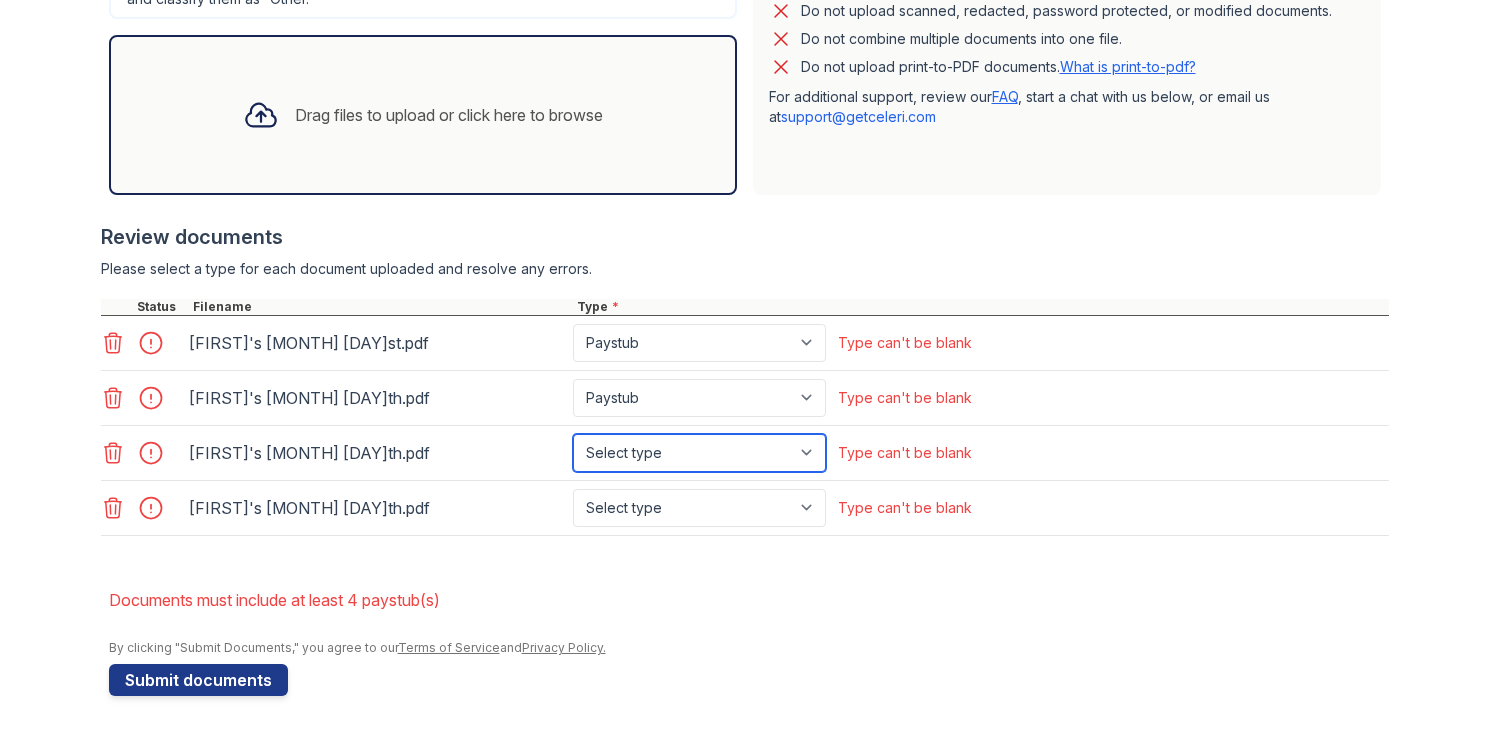 click on "Select type
Paystub
Bank Statement
Offer Letter
Tax Documents
Benefit Award Letter
Investment Account Statement
Other" at bounding box center [699, 453] 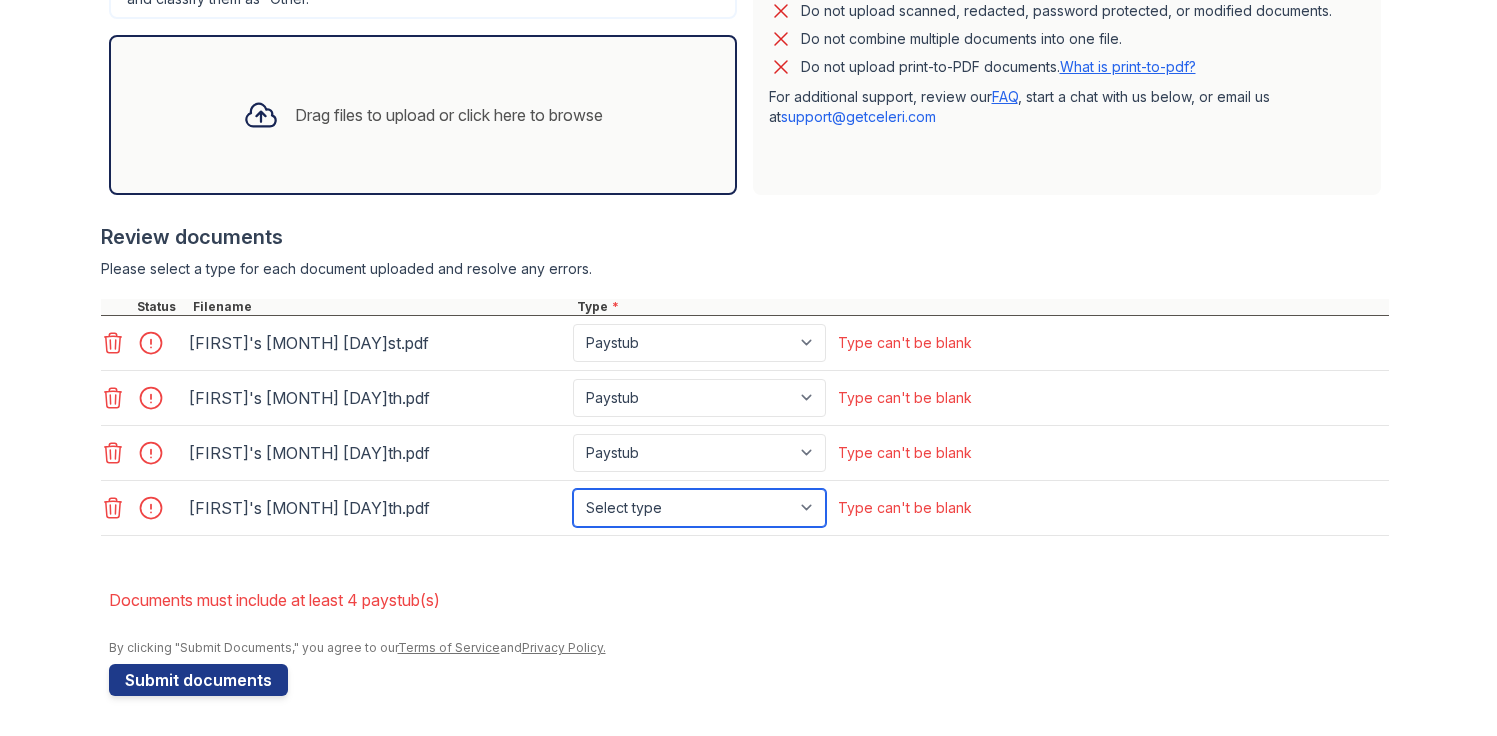 click on "Select type
Paystub
Bank Statement
Offer Letter
Tax Documents
Benefit Award Letter
Investment Account Statement
Other" at bounding box center [699, 508] 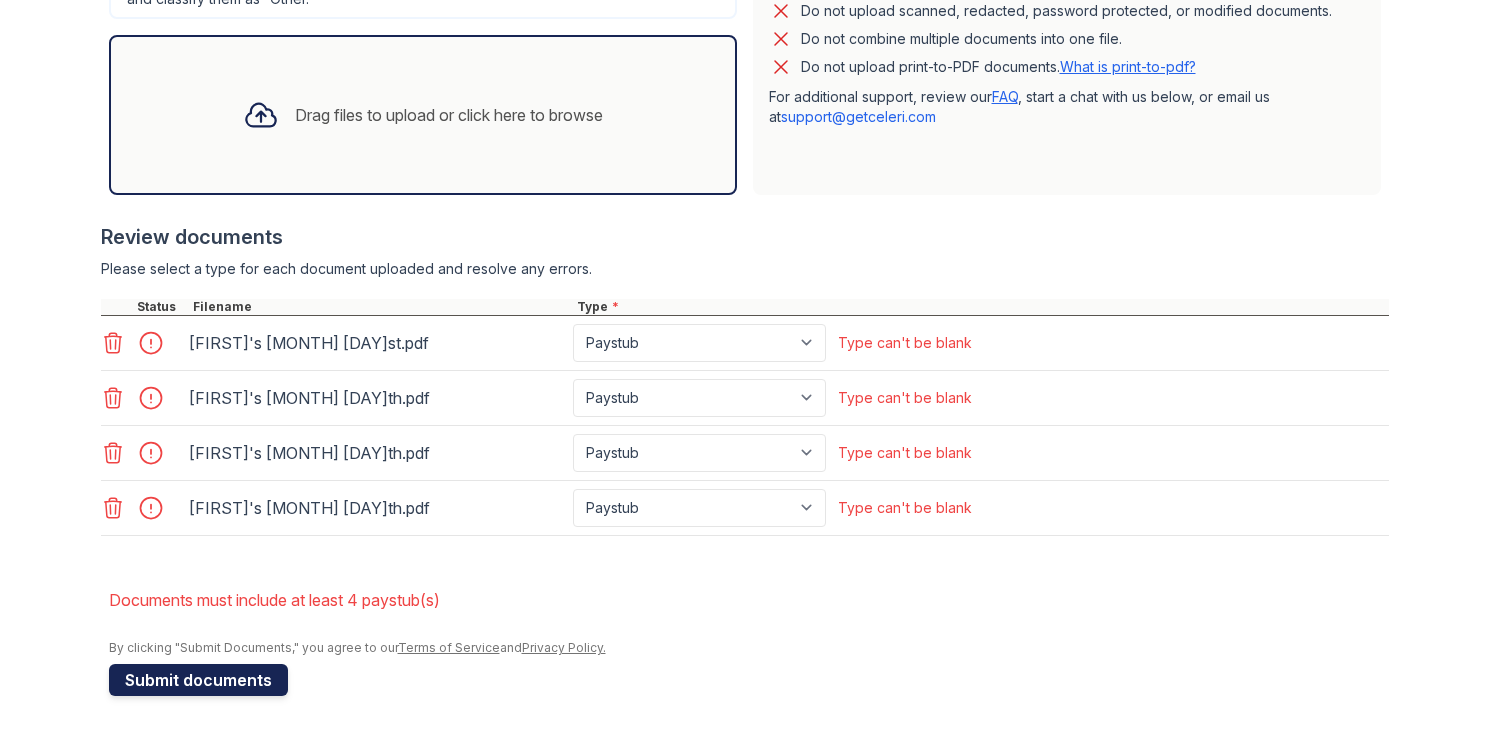 click on "Submit documents" at bounding box center [198, 680] 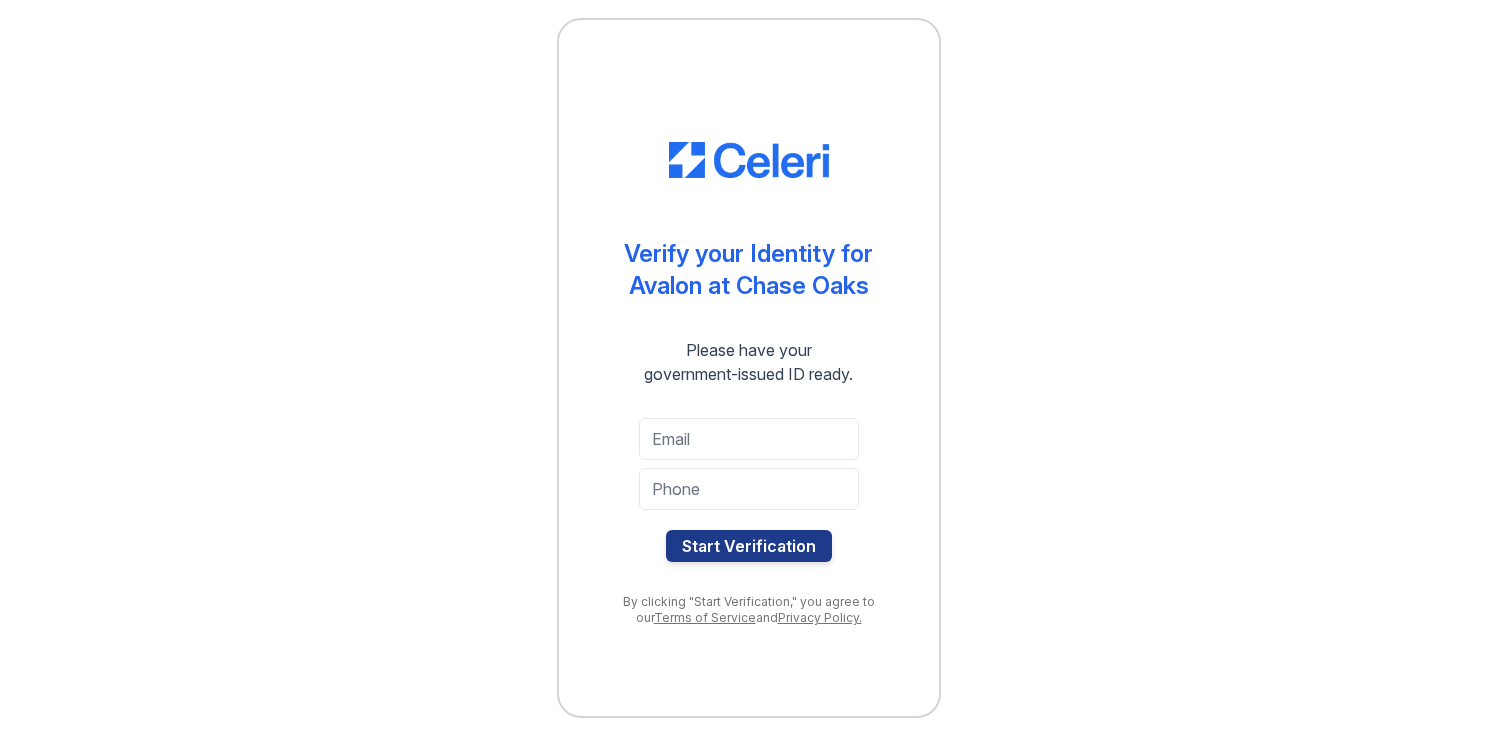 scroll, scrollTop: 0, scrollLeft: 0, axis: both 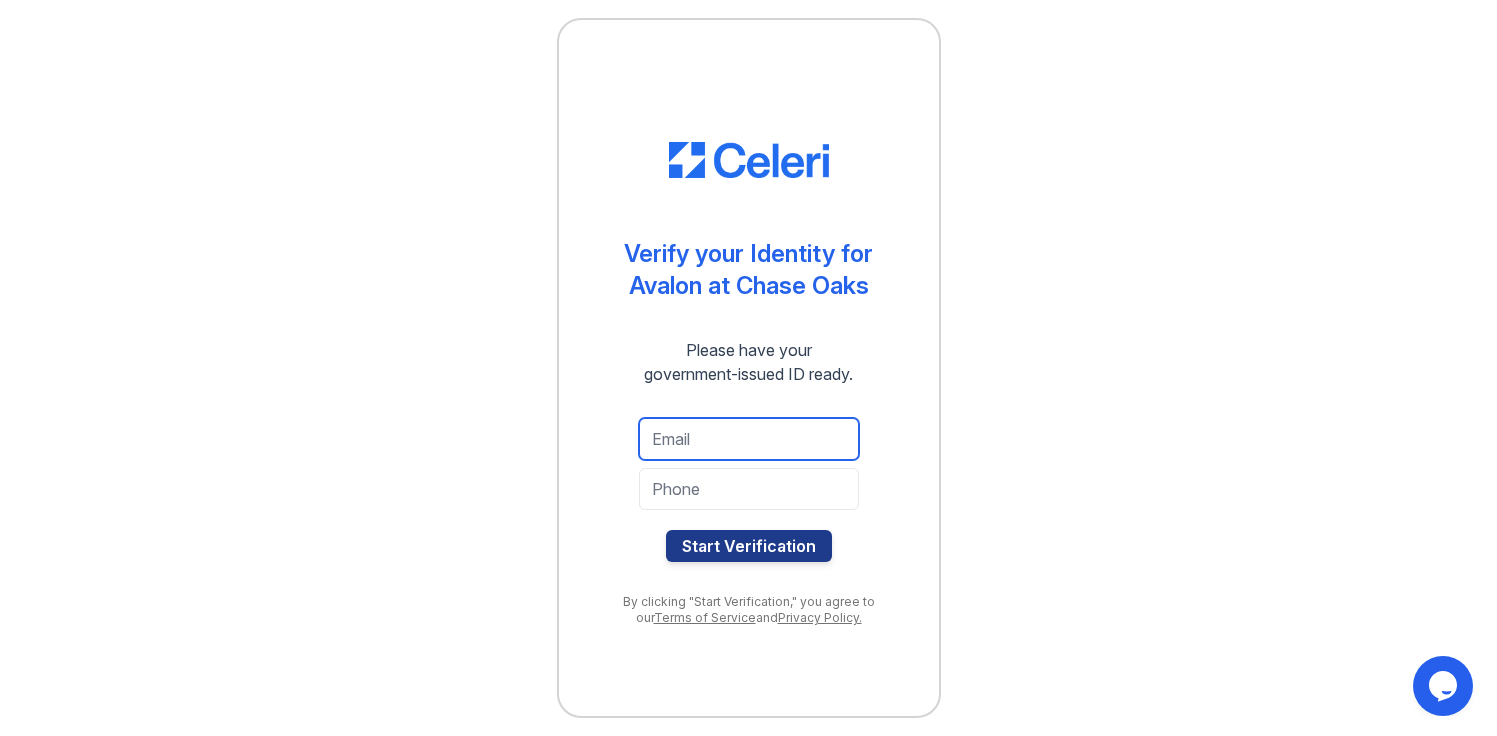 click at bounding box center (749, 439) 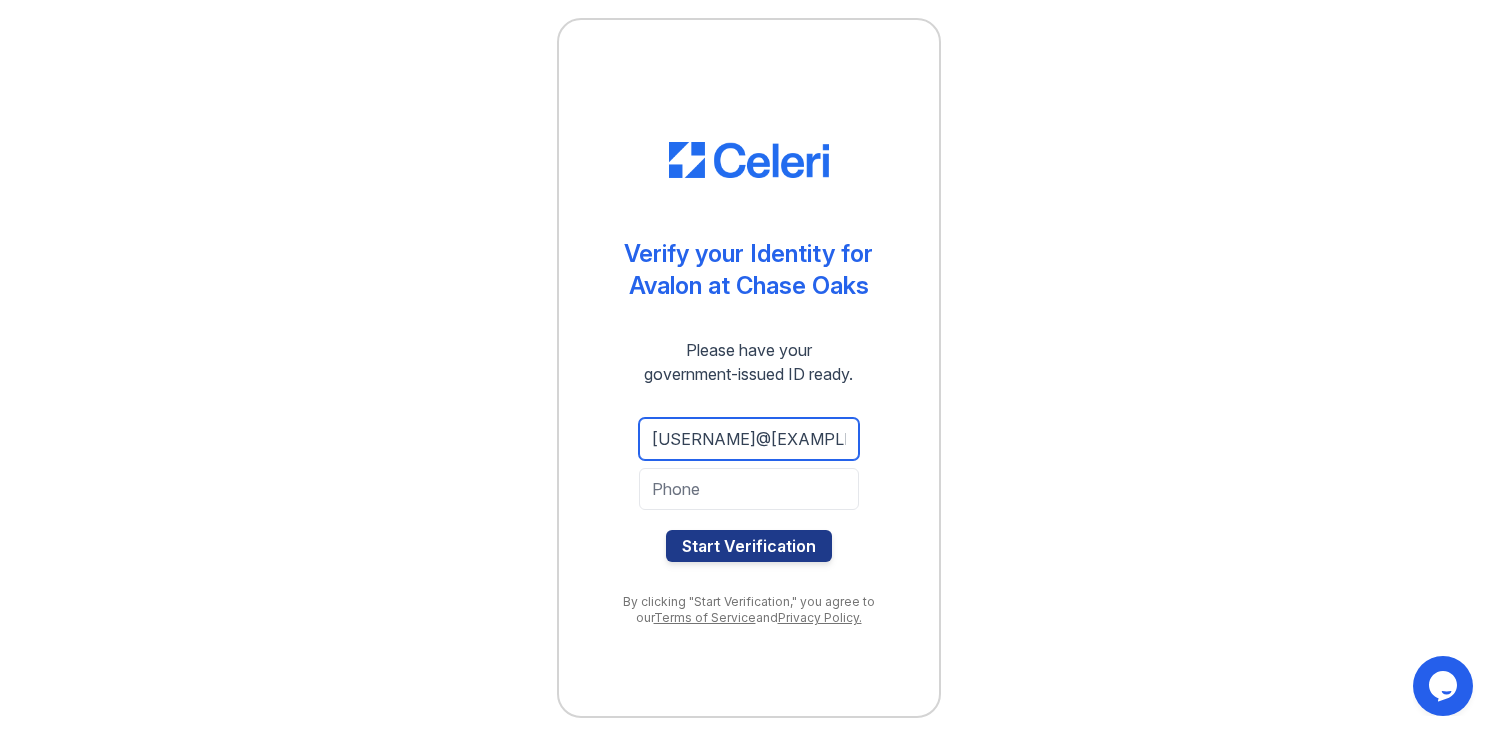 type on "[USERNAME]@[EXAMPLE.COM]" 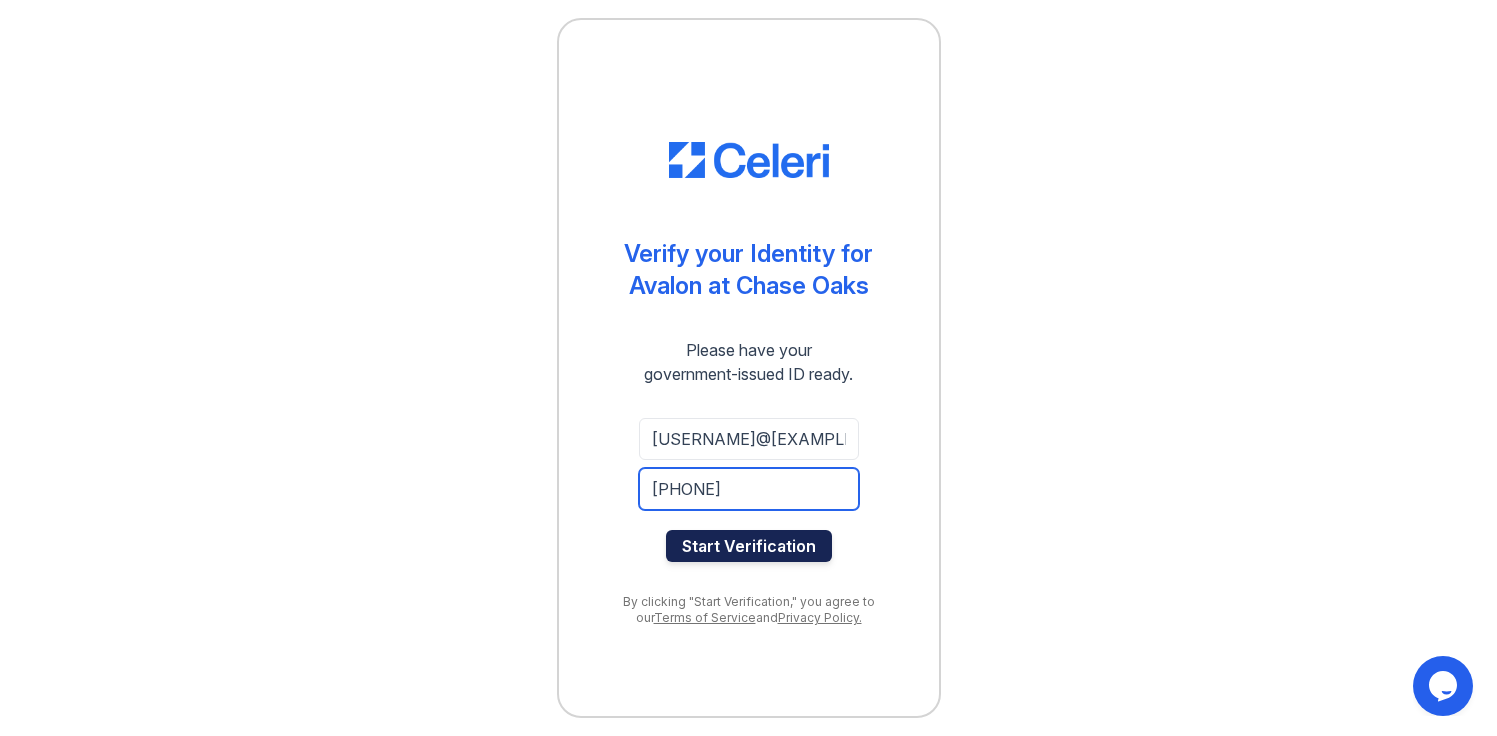 type on "[PHONE]" 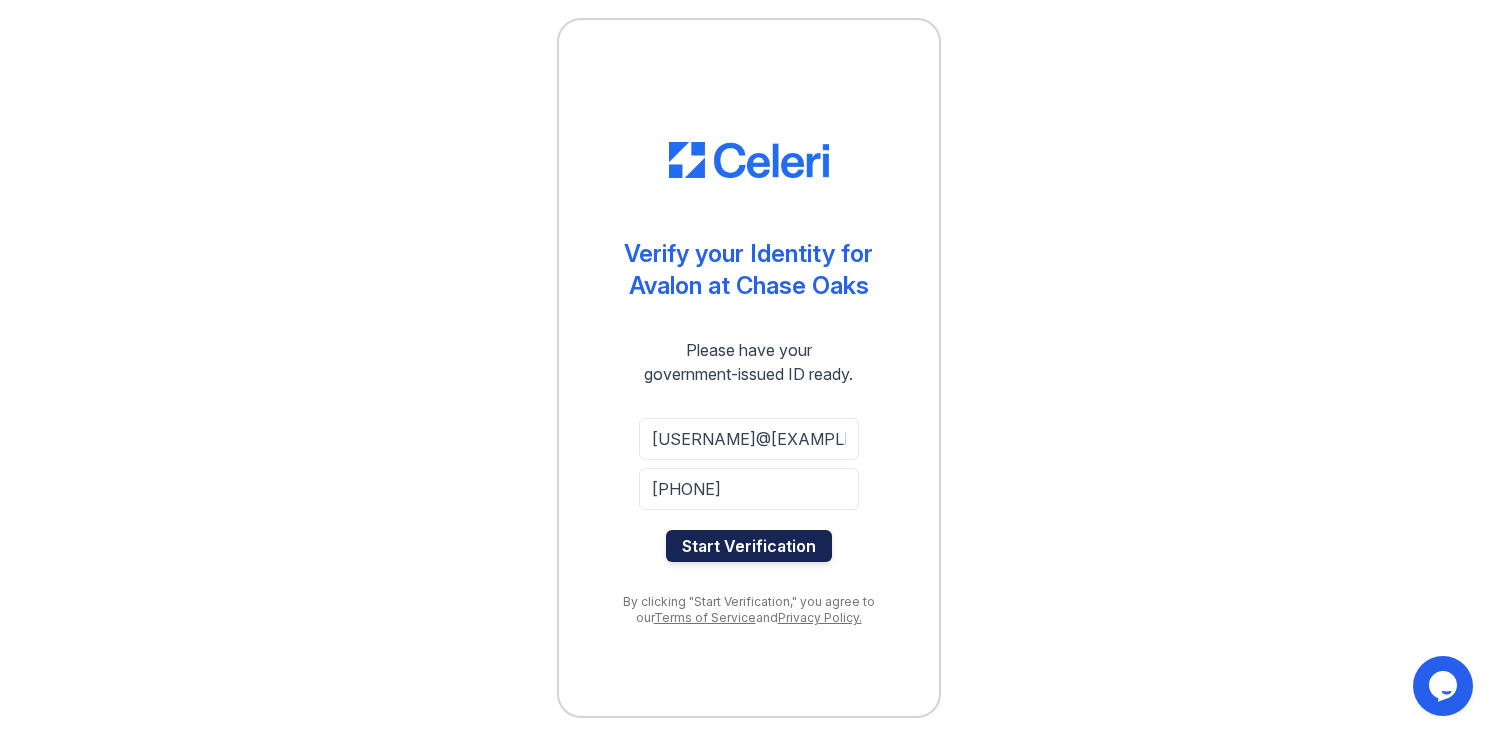 click on "Start Verification" at bounding box center (749, 546) 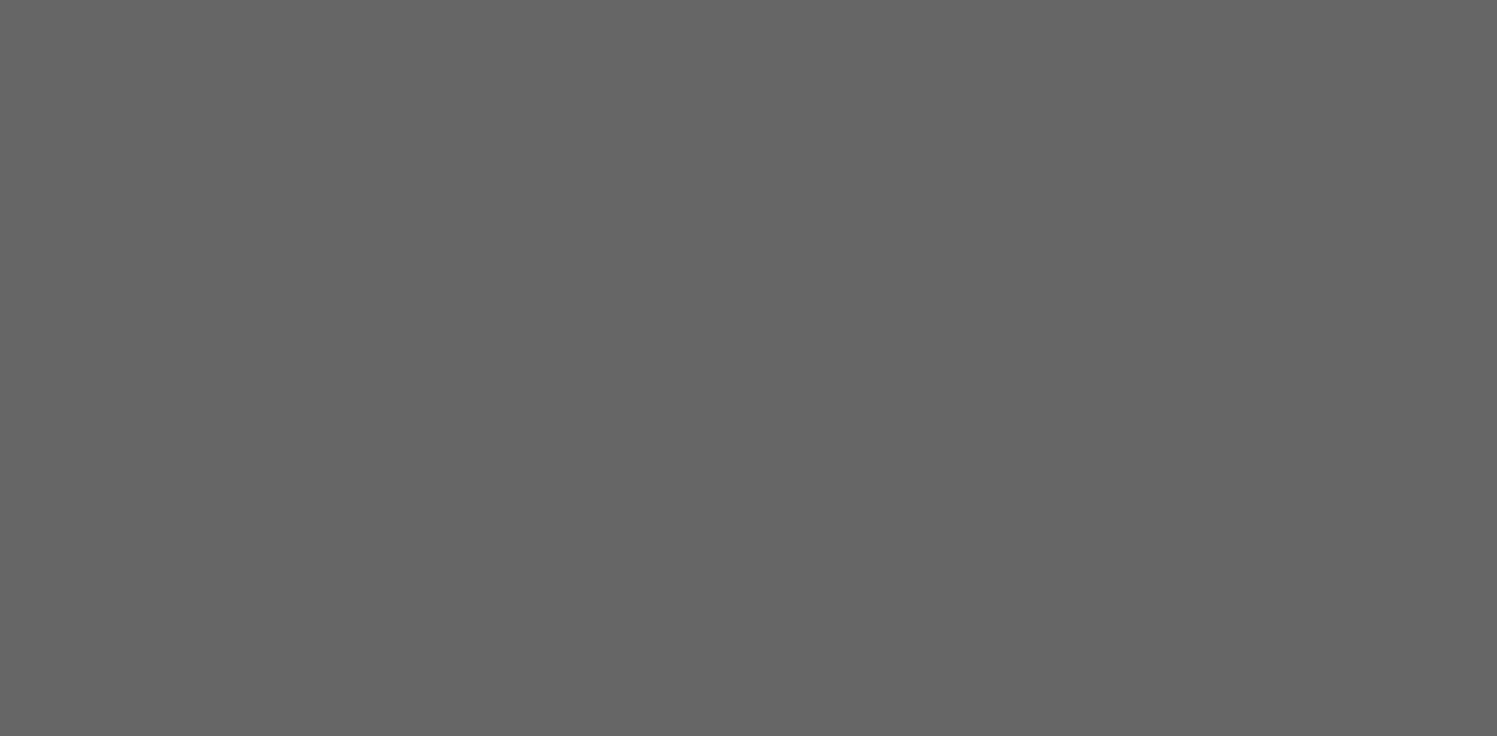 scroll, scrollTop: 0, scrollLeft: 0, axis: both 